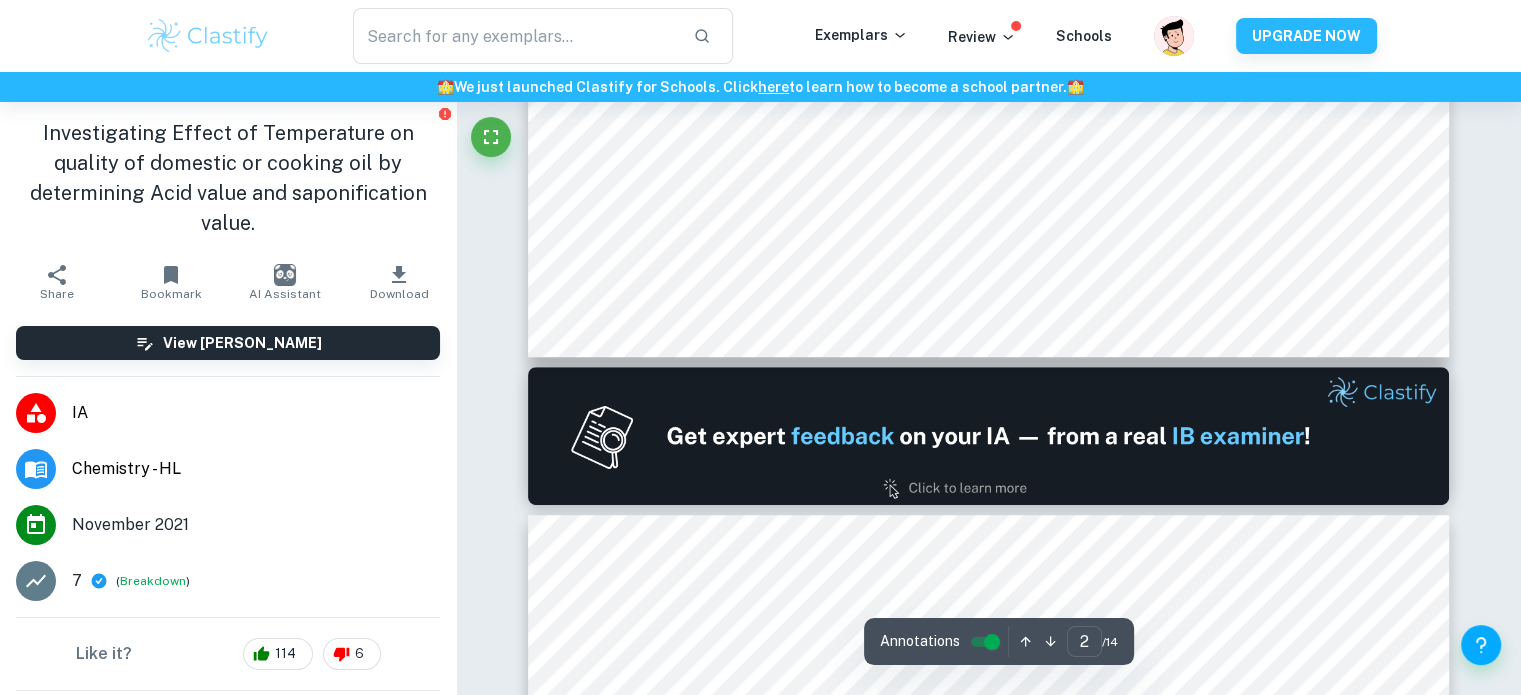 scroll, scrollTop: 1200, scrollLeft: 0, axis: vertical 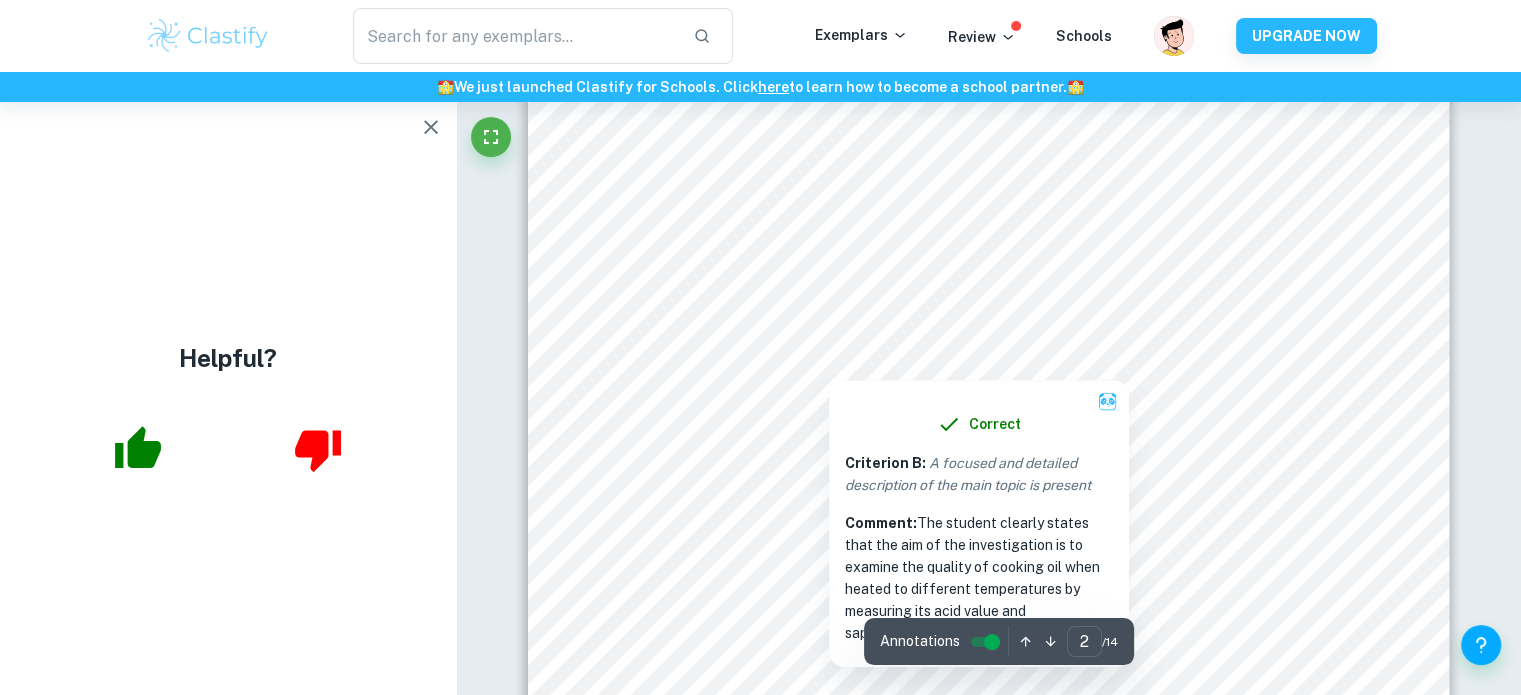 type on "1" 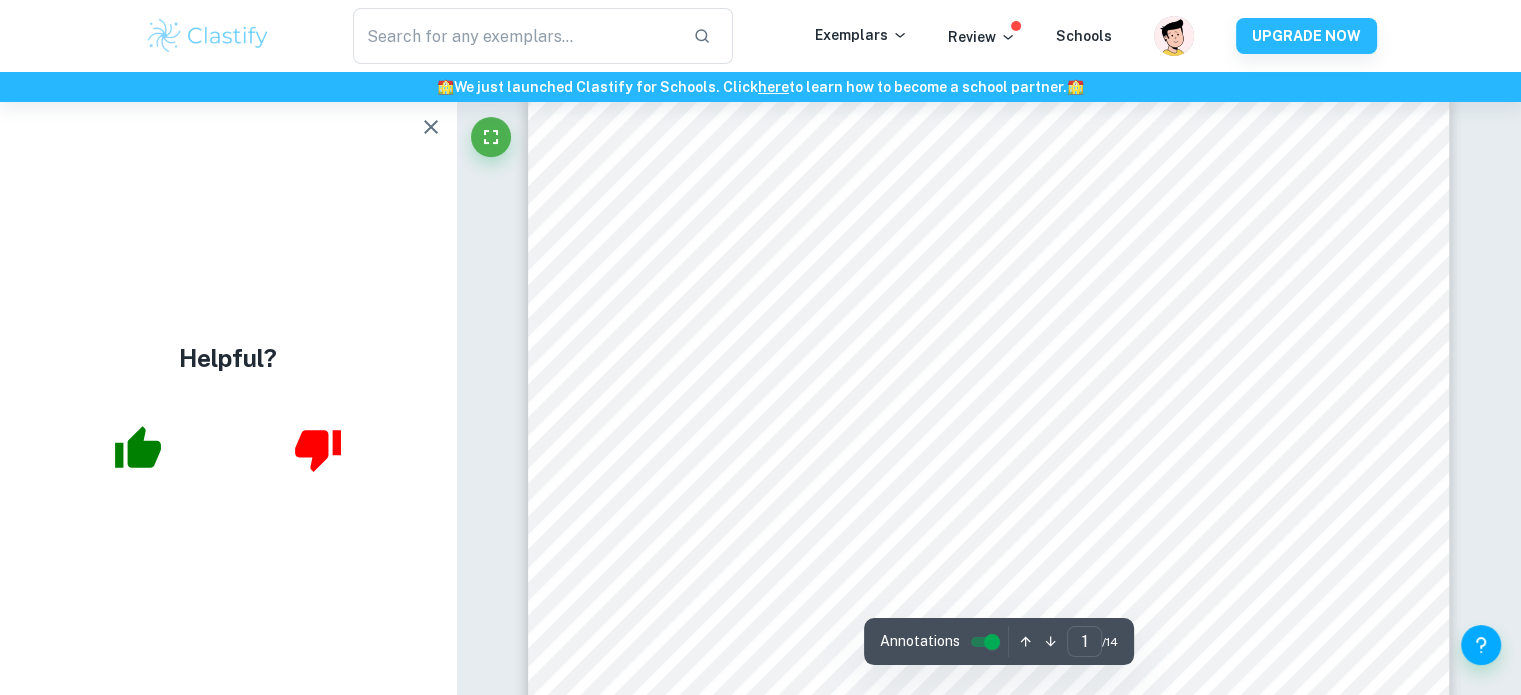 scroll, scrollTop: 0, scrollLeft: 0, axis: both 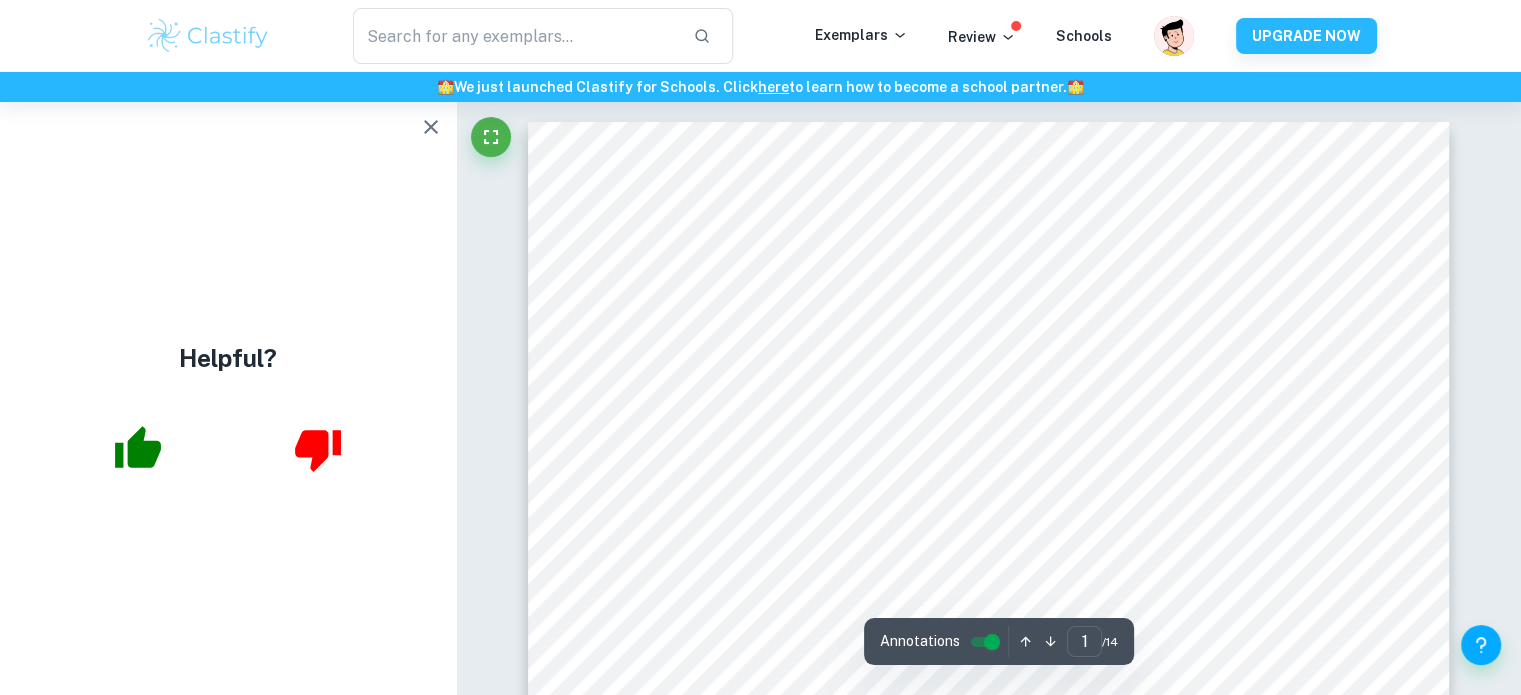 click 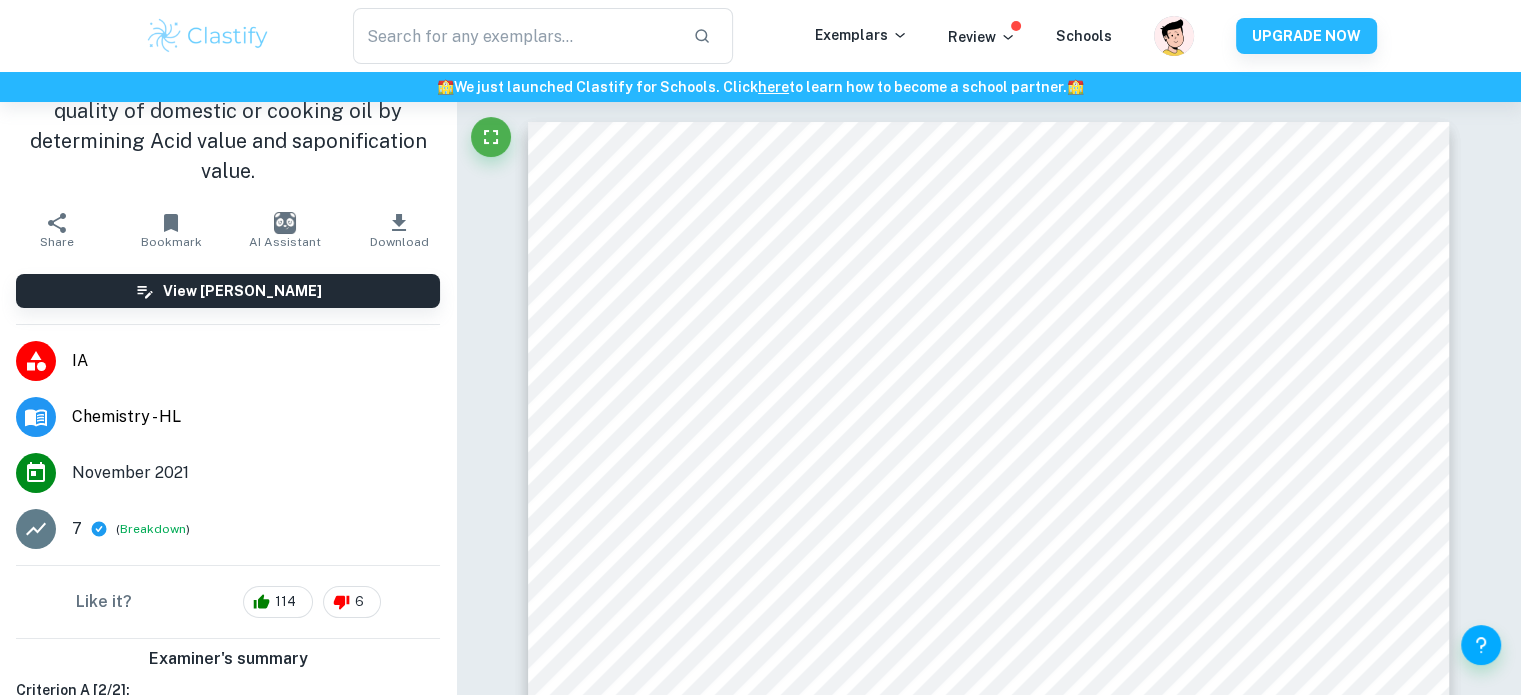 scroll, scrollTop: 100, scrollLeft: 0, axis: vertical 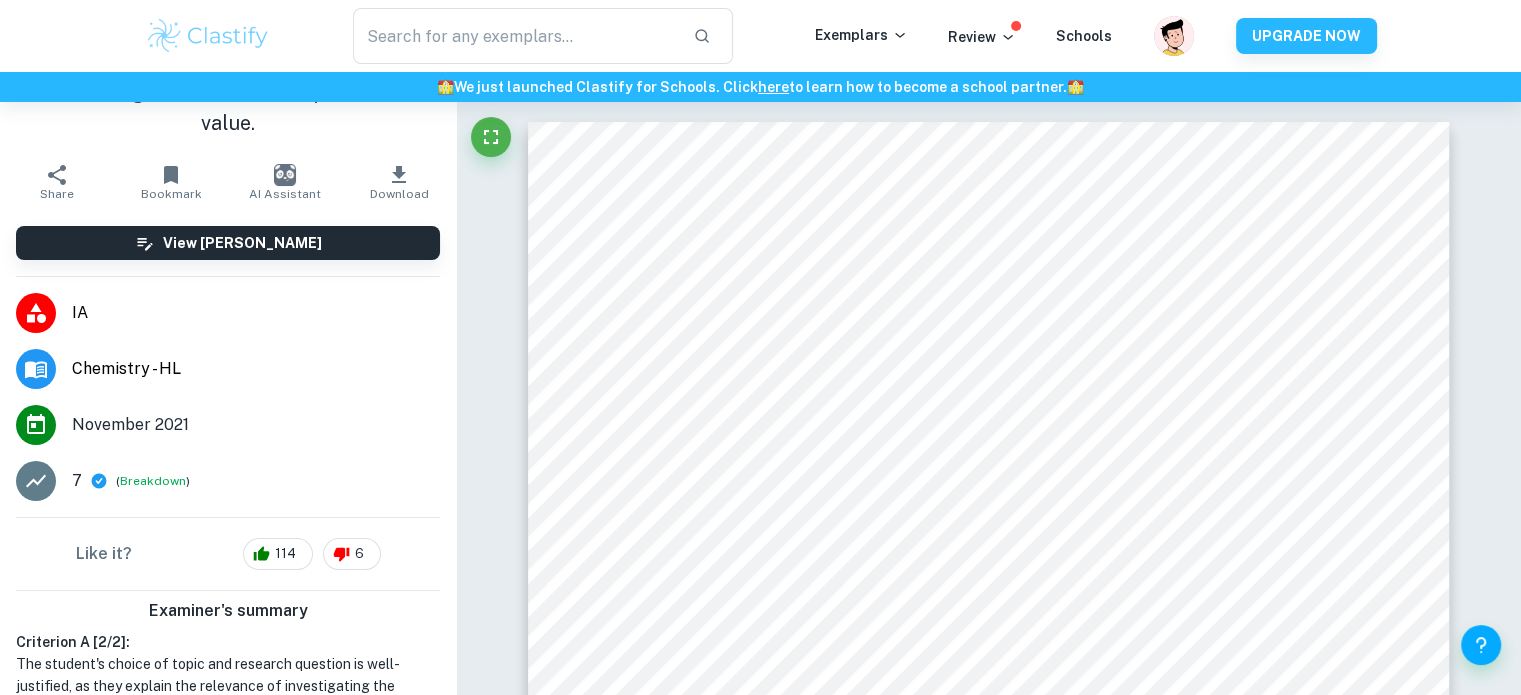 click on "7" at bounding box center [77, 481] 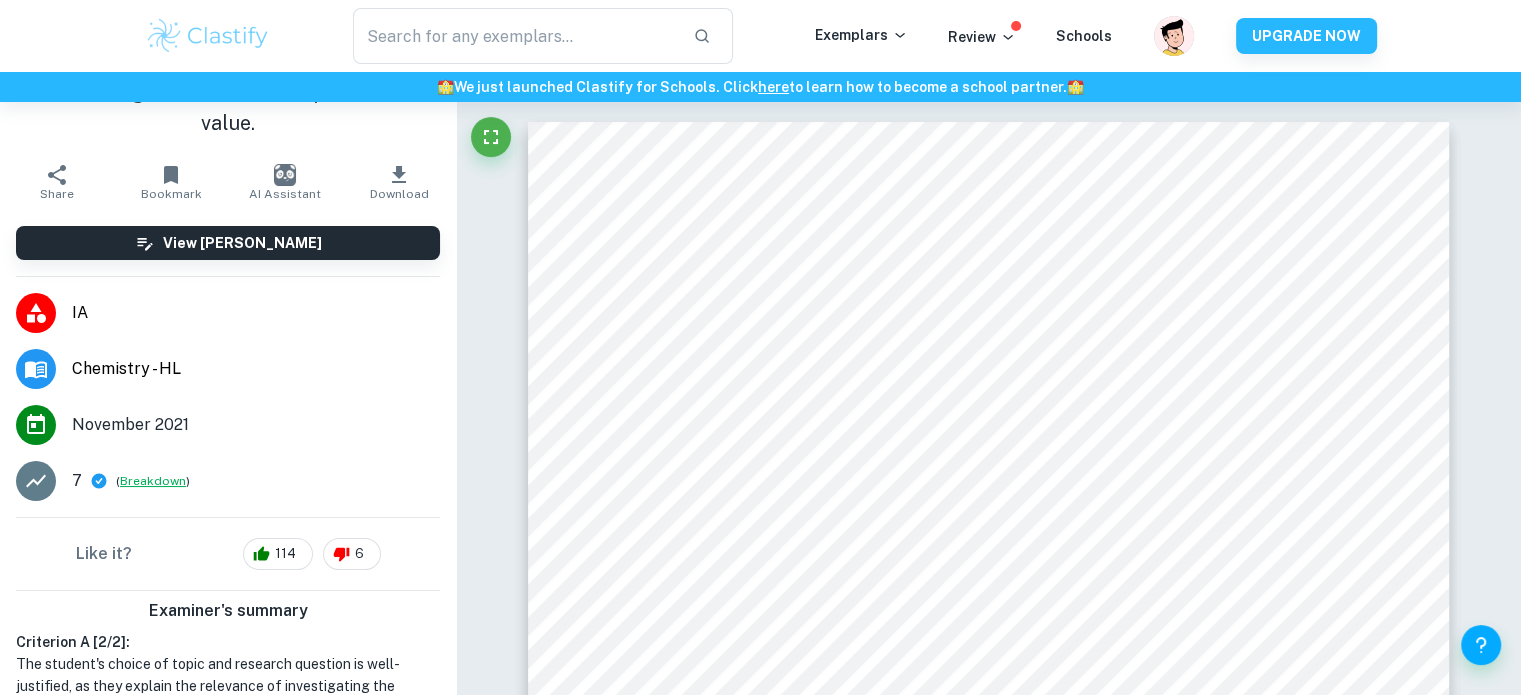 click on "Breakdown" at bounding box center [153, 481] 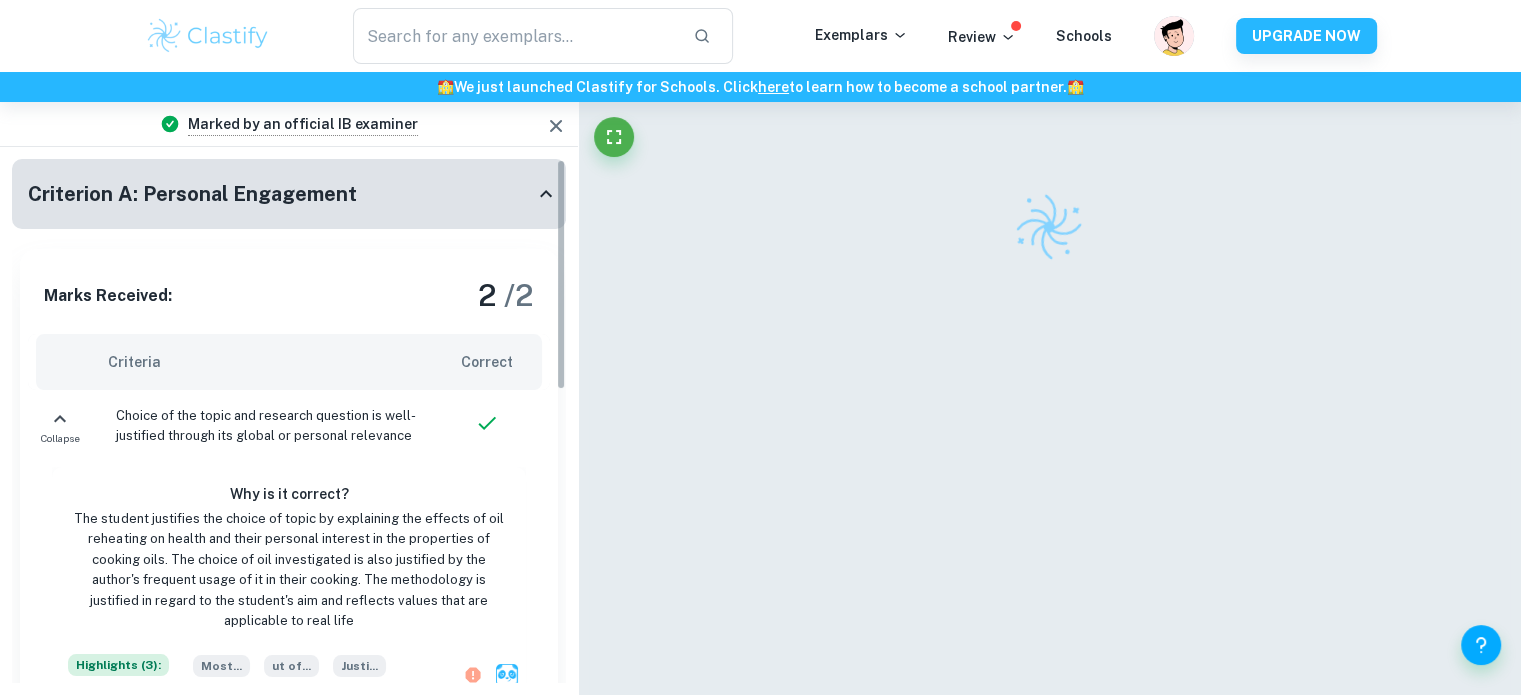 scroll, scrollTop: 0, scrollLeft: 0, axis: both 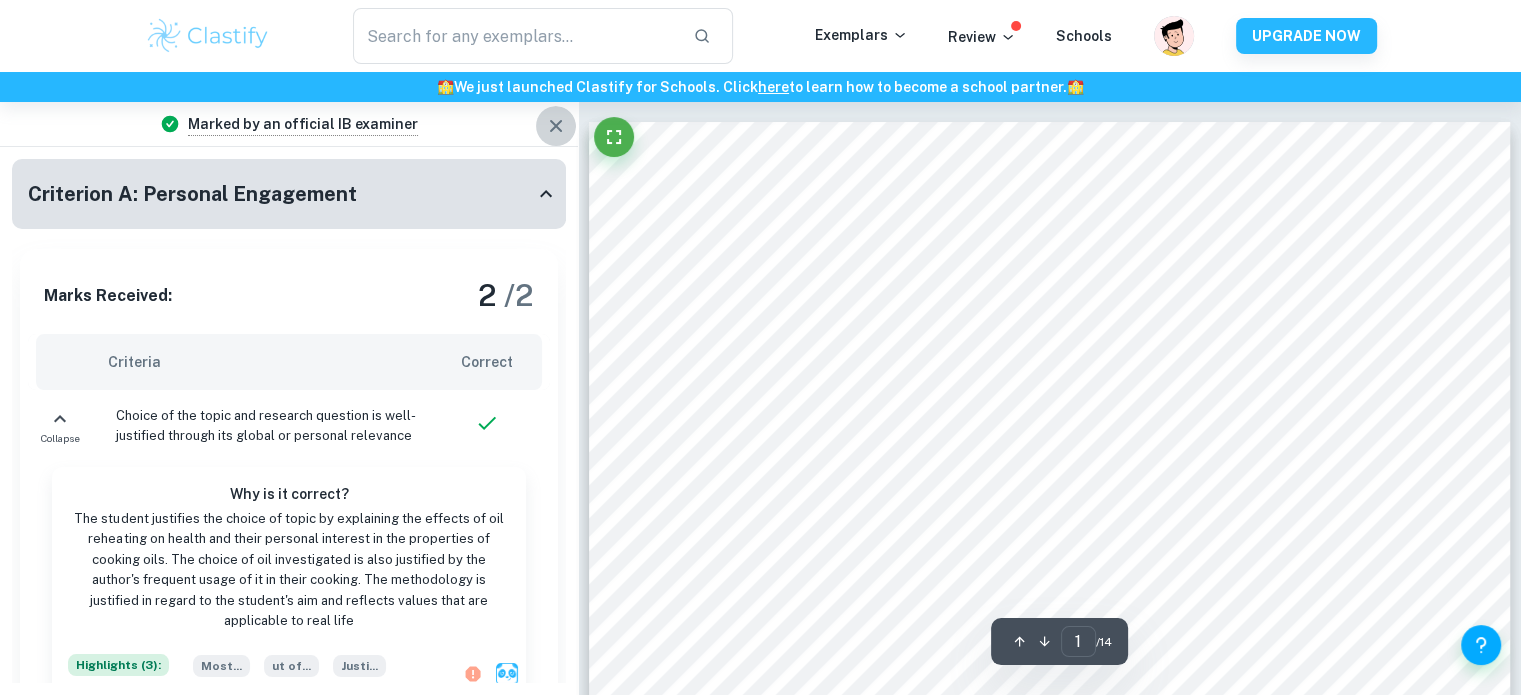 click 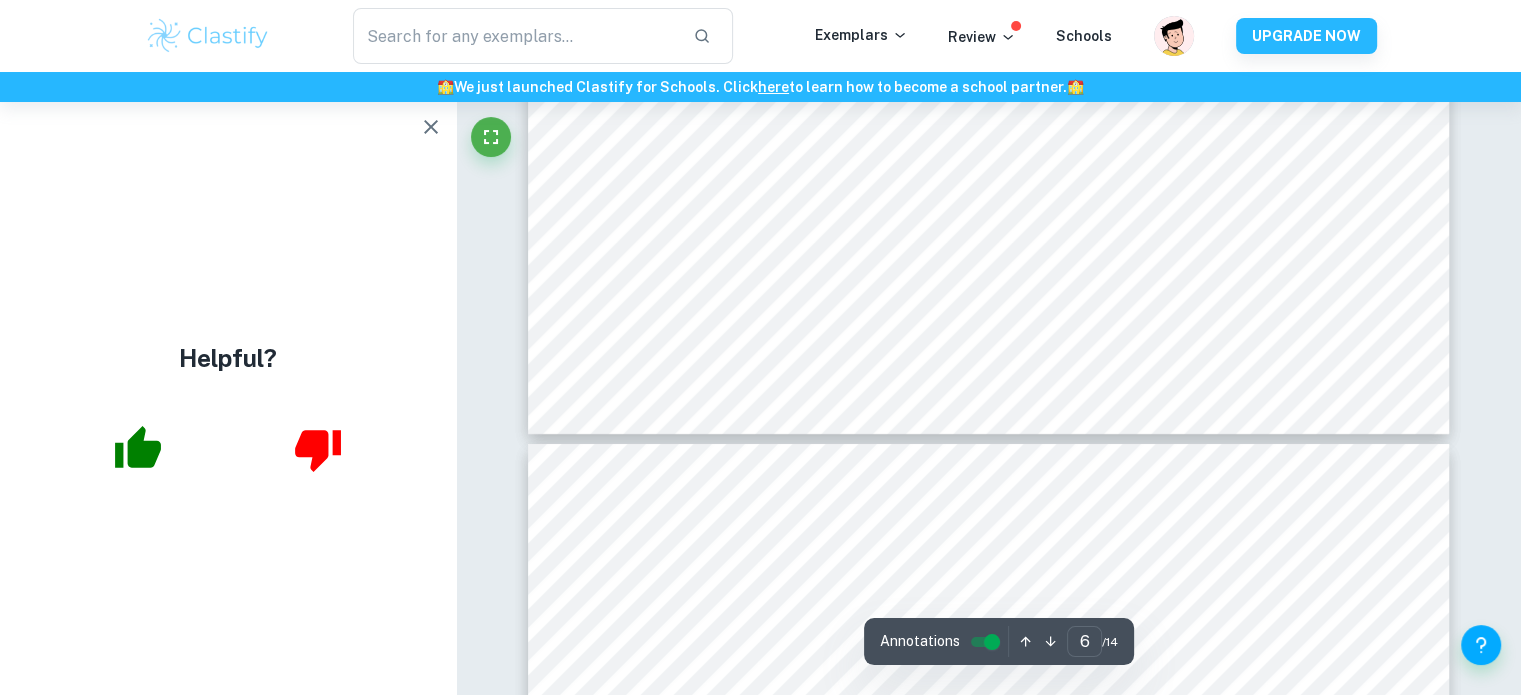 scroll, scrollTop: 7100, scrollLeft: 0, axis: vertical 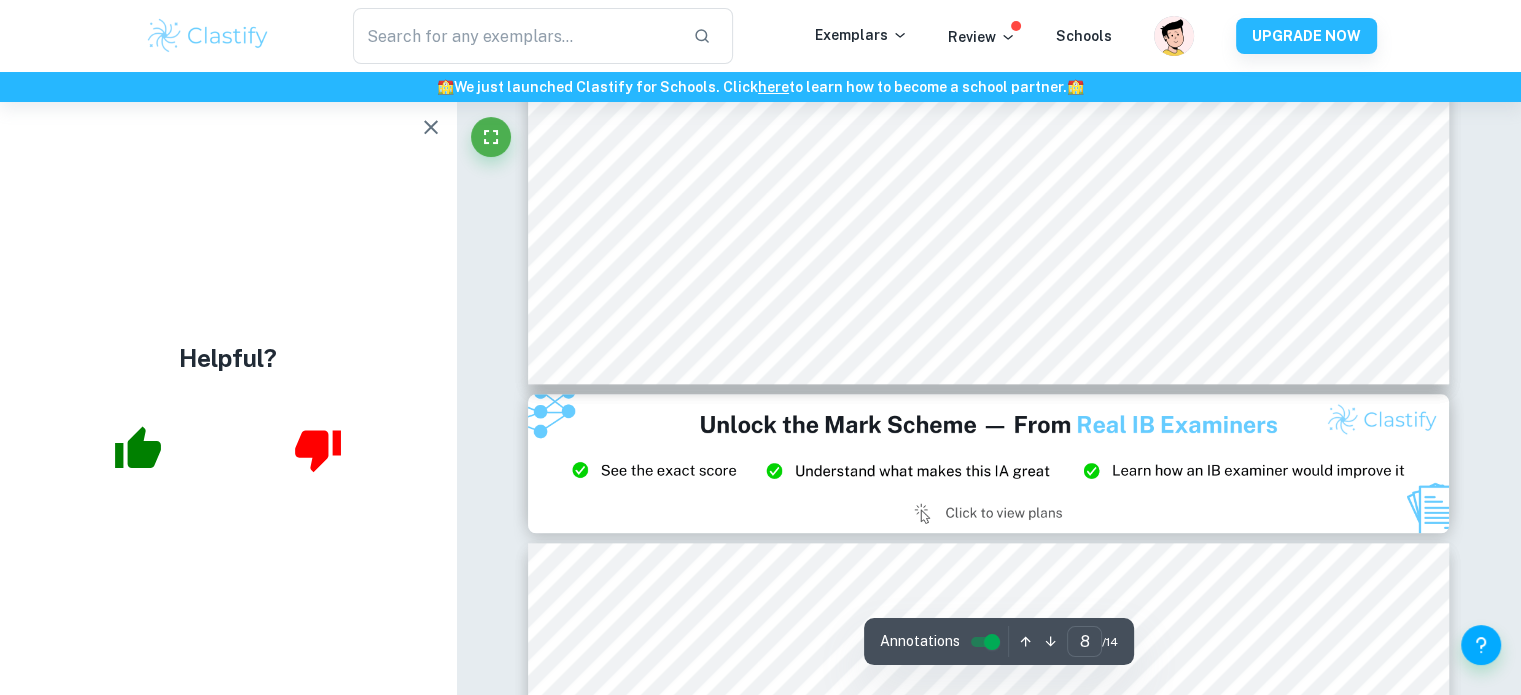click at bounding box center [989, 463] 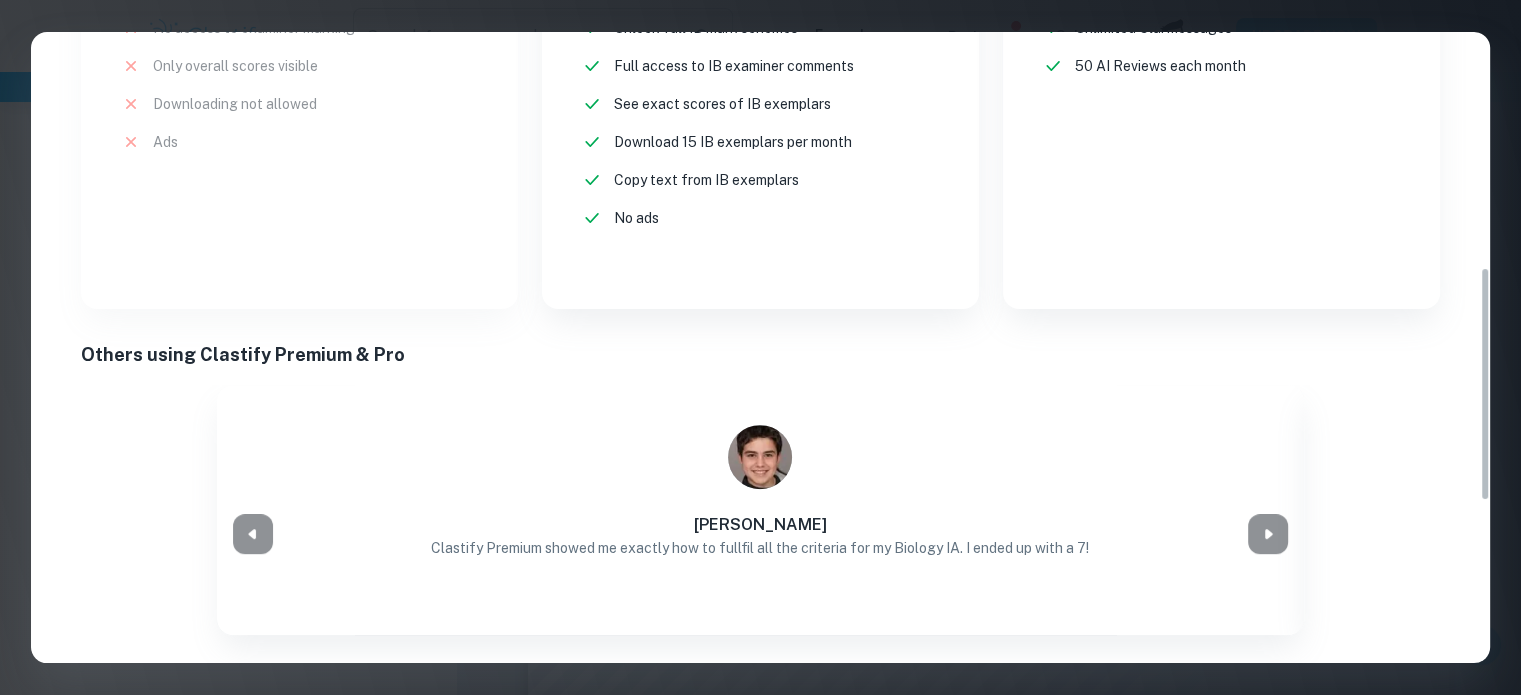 scroll, scrollTop: 1000, scrollLeft: 0, axis: vertical 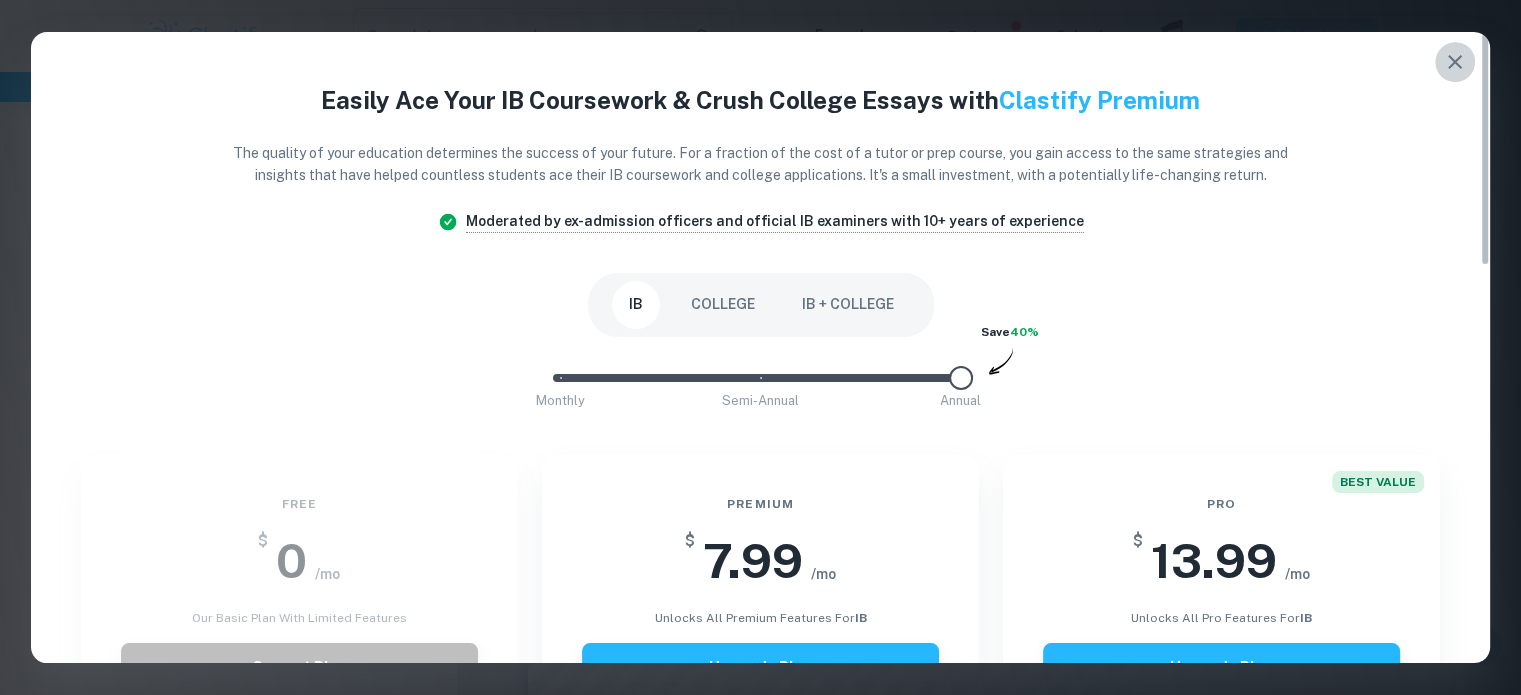 click 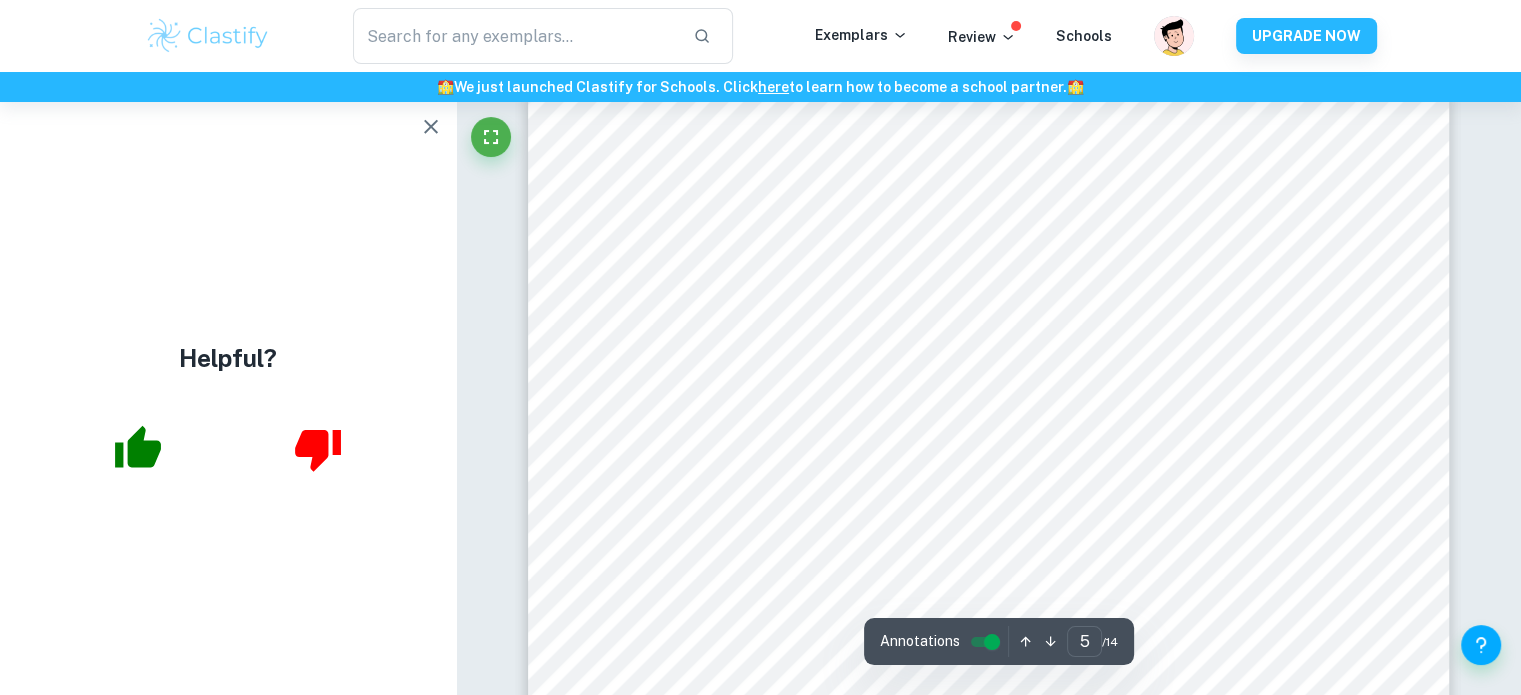 scroll, scrollTop: 5640, scrollLeft: 0, axis: vertical 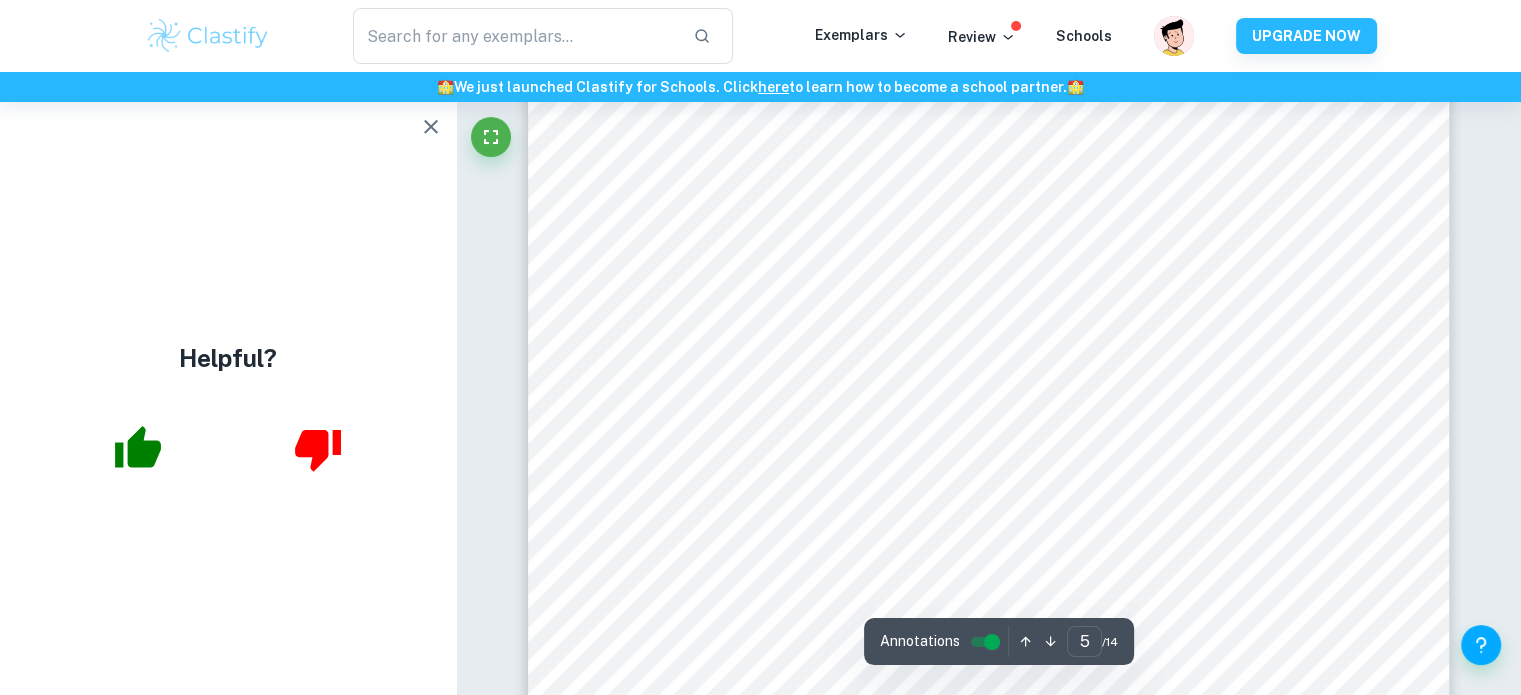 click at bounding box center [431, 127] 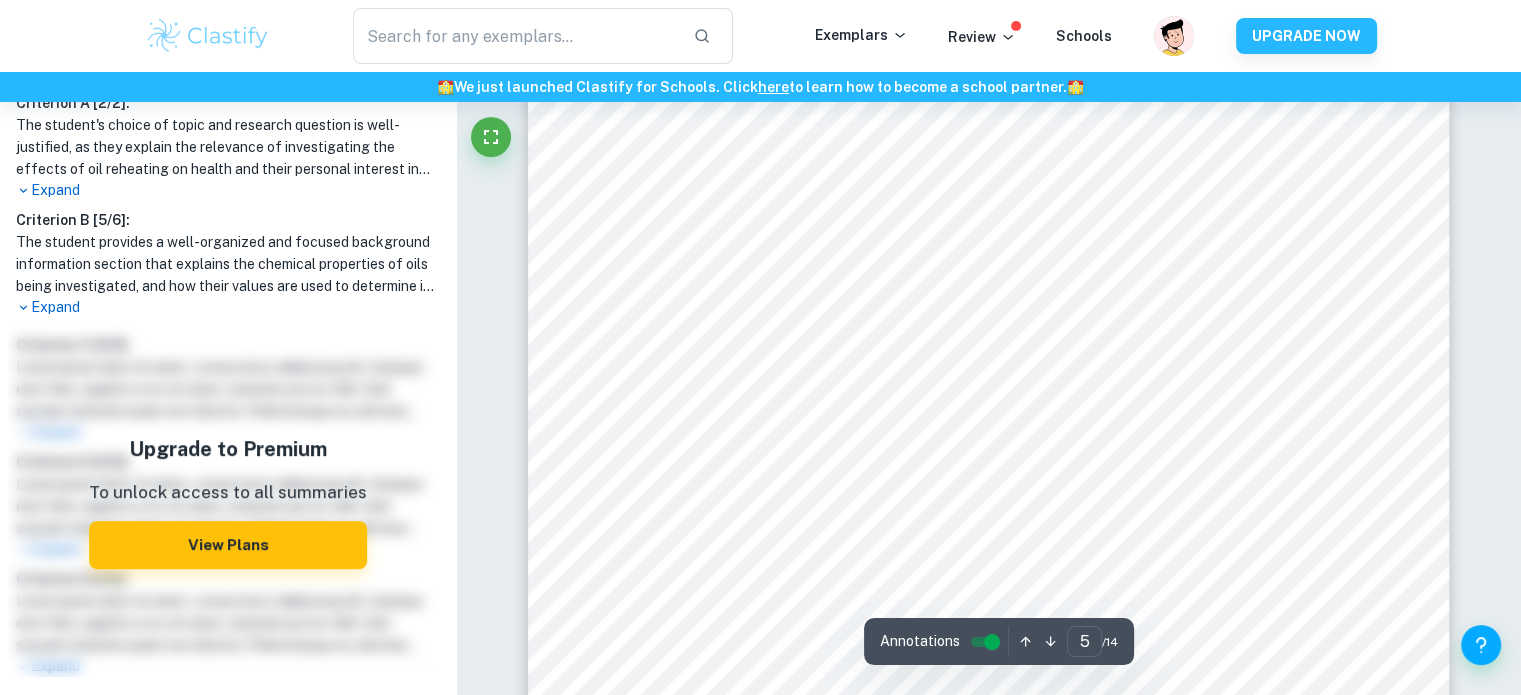 scroll, scrollTop: 673, scrollLeft: 0, axis: vertical 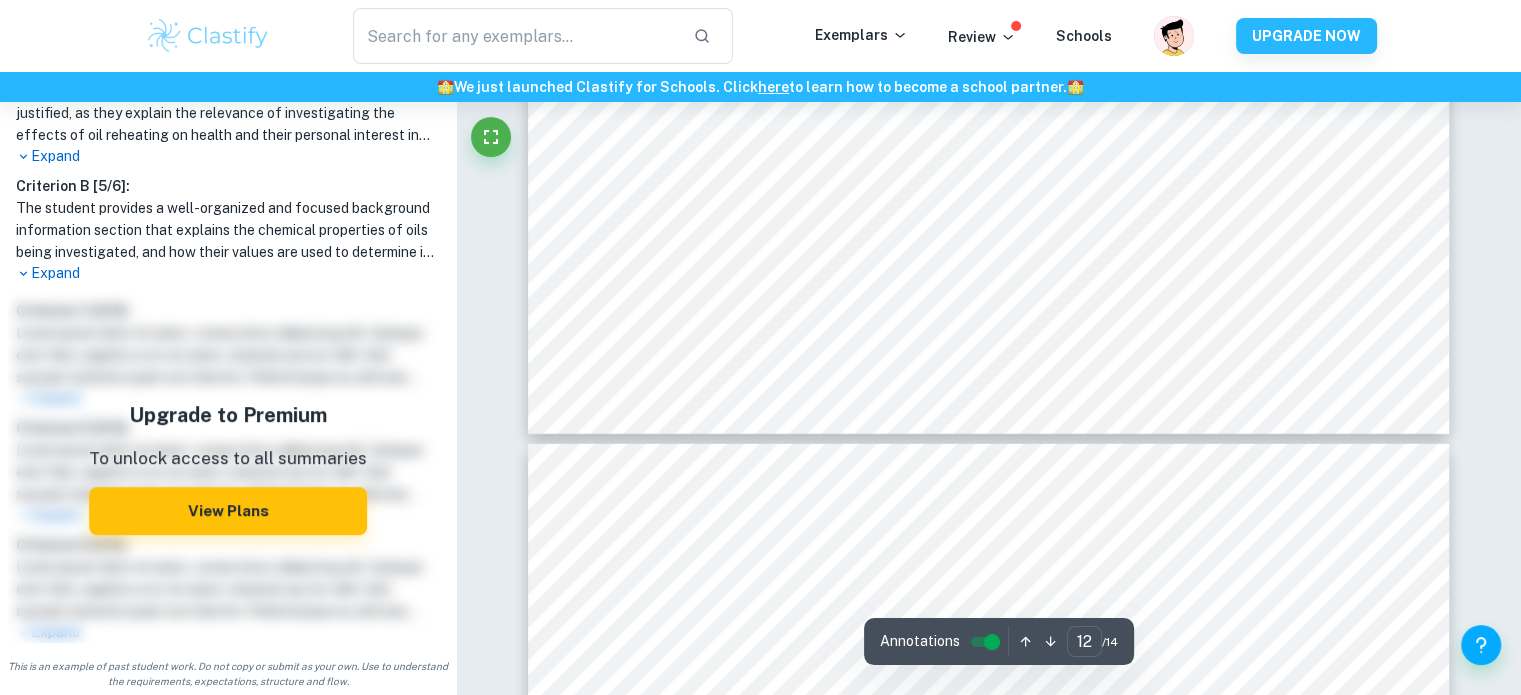 type on "11" 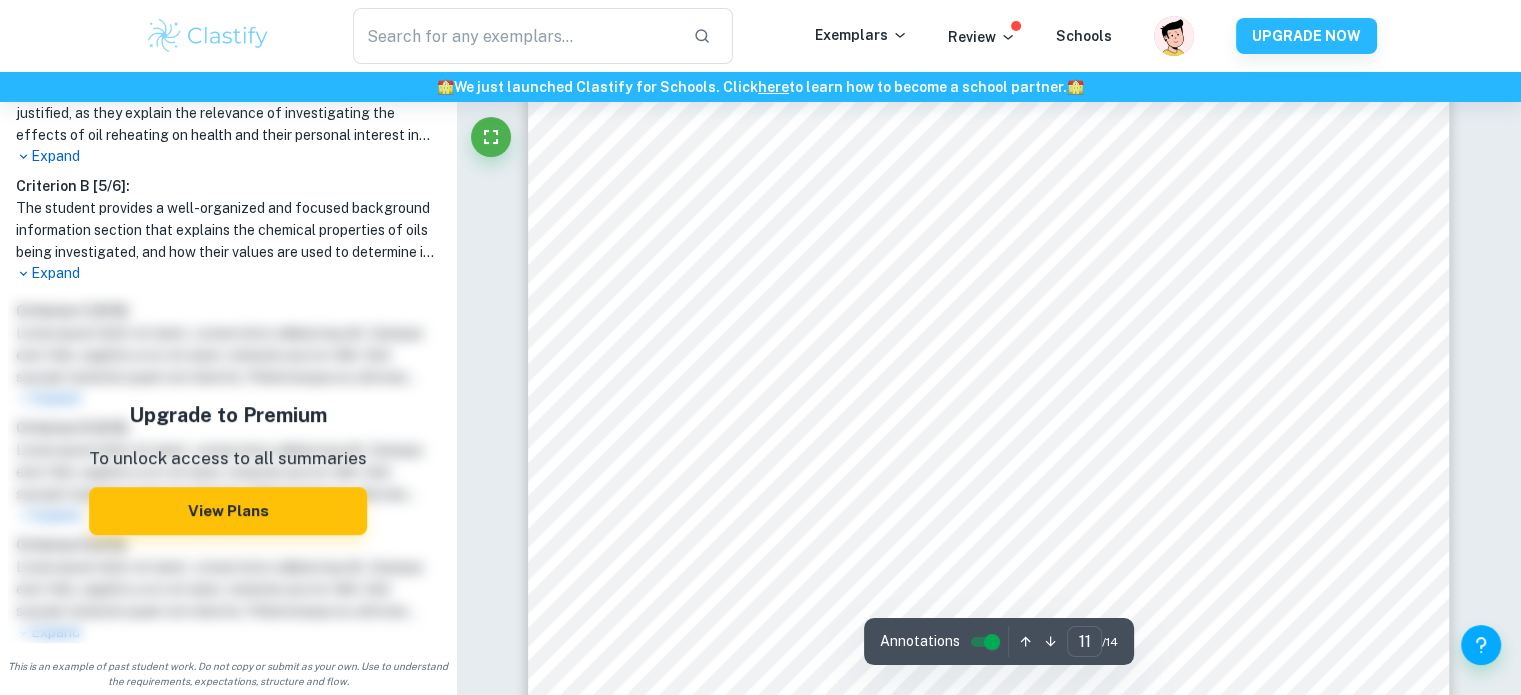 scroll, scrollTop: 12648, scrollLeft: 0, axis: vertical 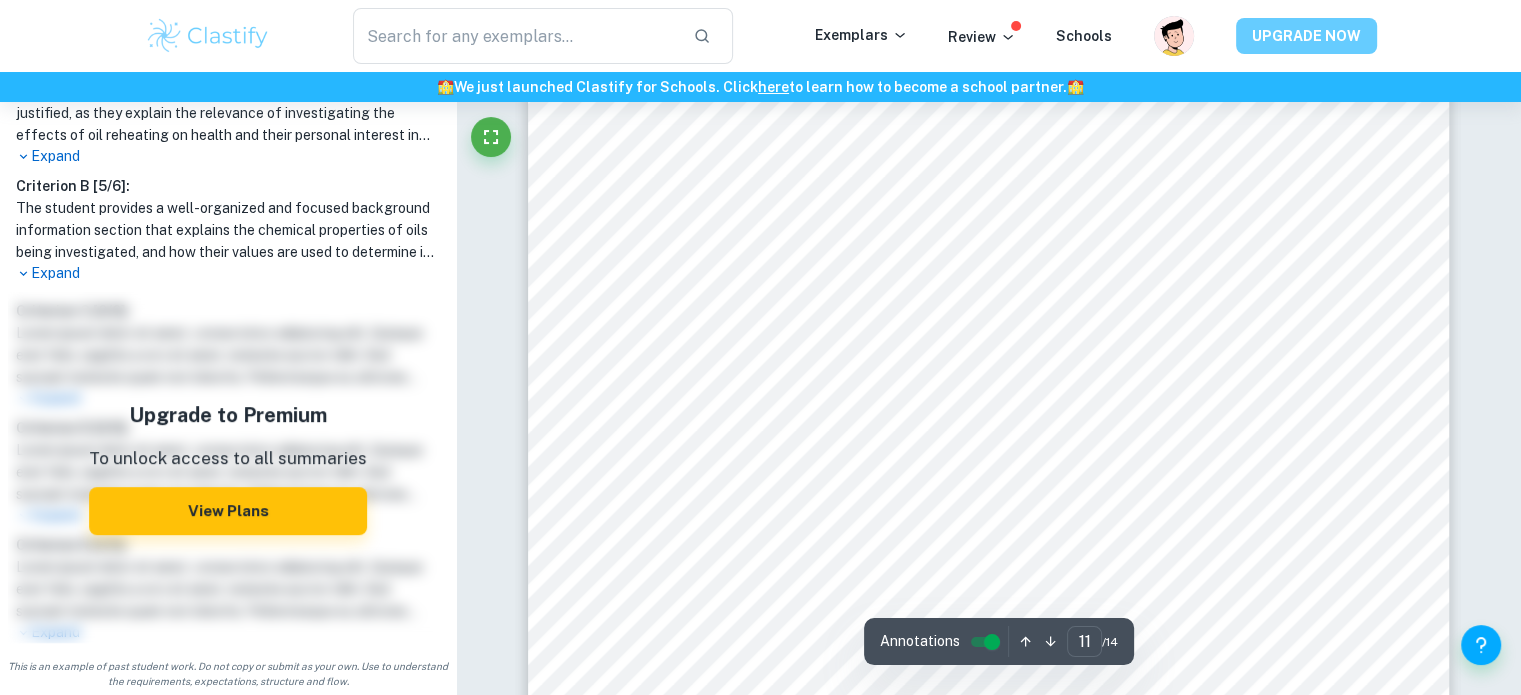 click on "UPGRADE NOW" at bounding box center [1306, 36] 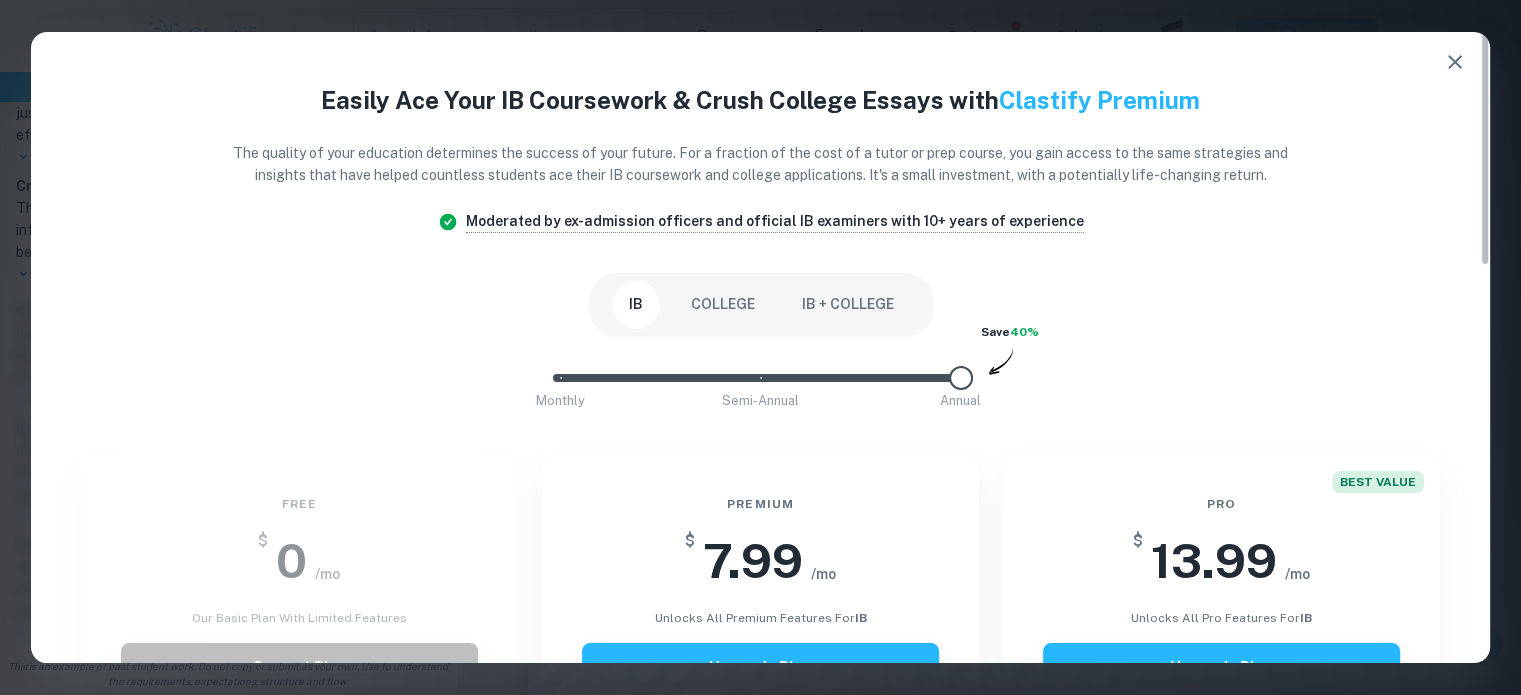 drag, startPoint x: 960, startPoint y: 376, endPoint x: 1198, endPoint y: 368, distance: 238.13441 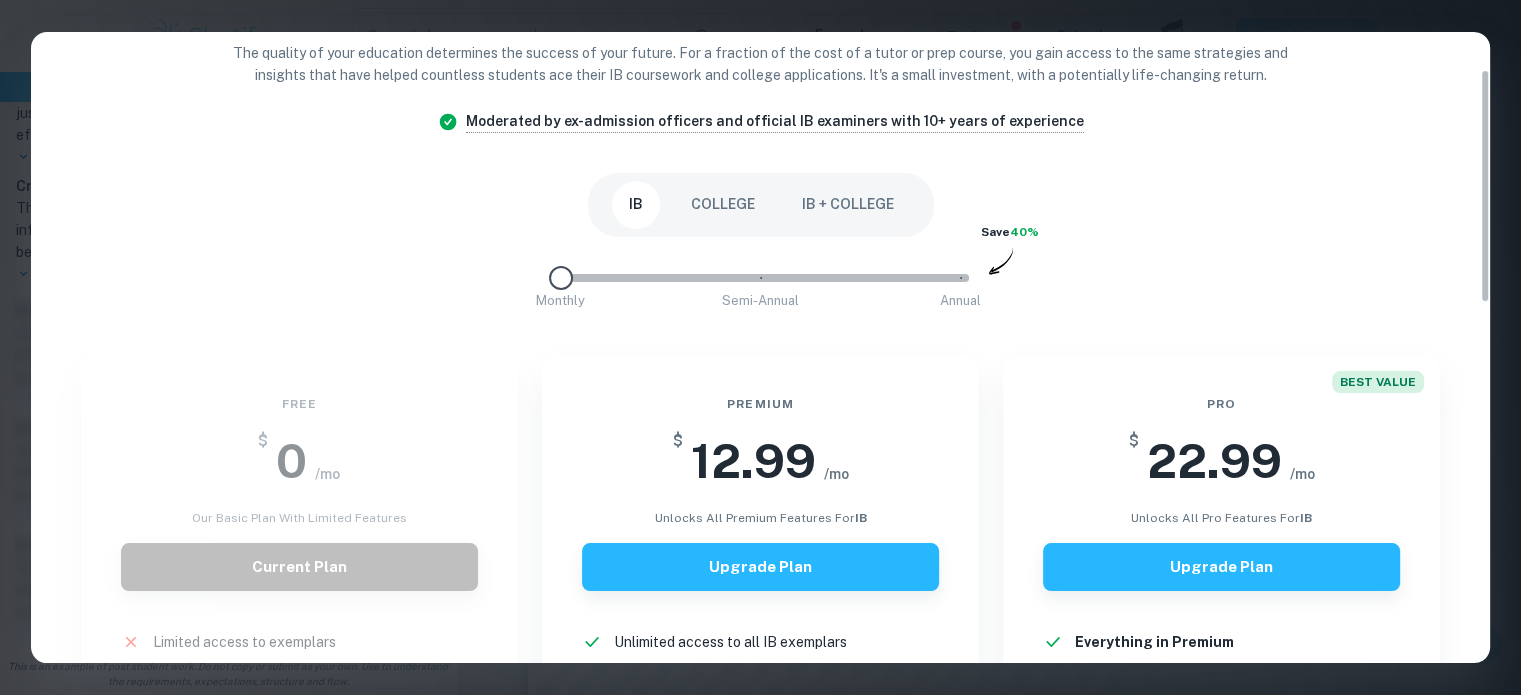 drag, startPoint x: 955, startPoint y: 271, endPoint x: 513, endPoint y: 275, distance: 442.0181 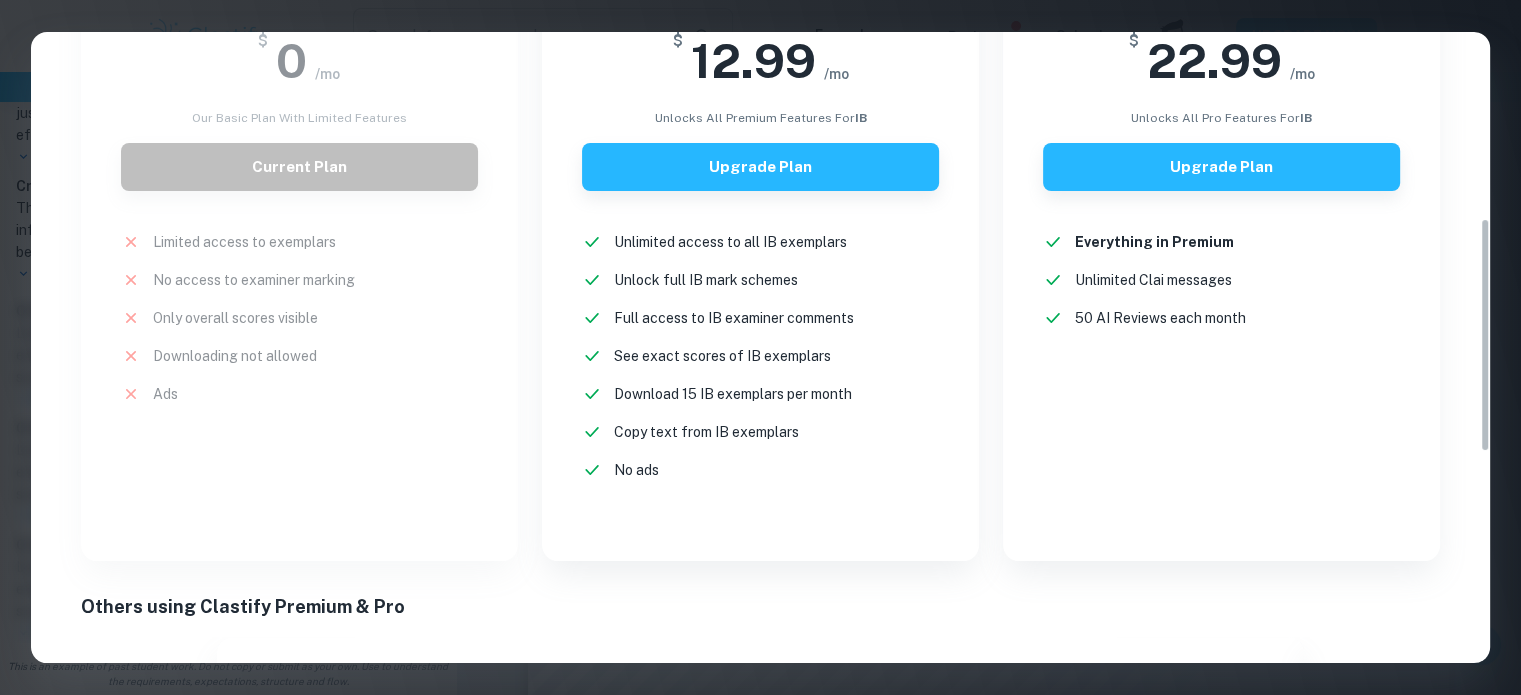 scroll, scrollTop: 0, scrollLeft: 0, axis: both 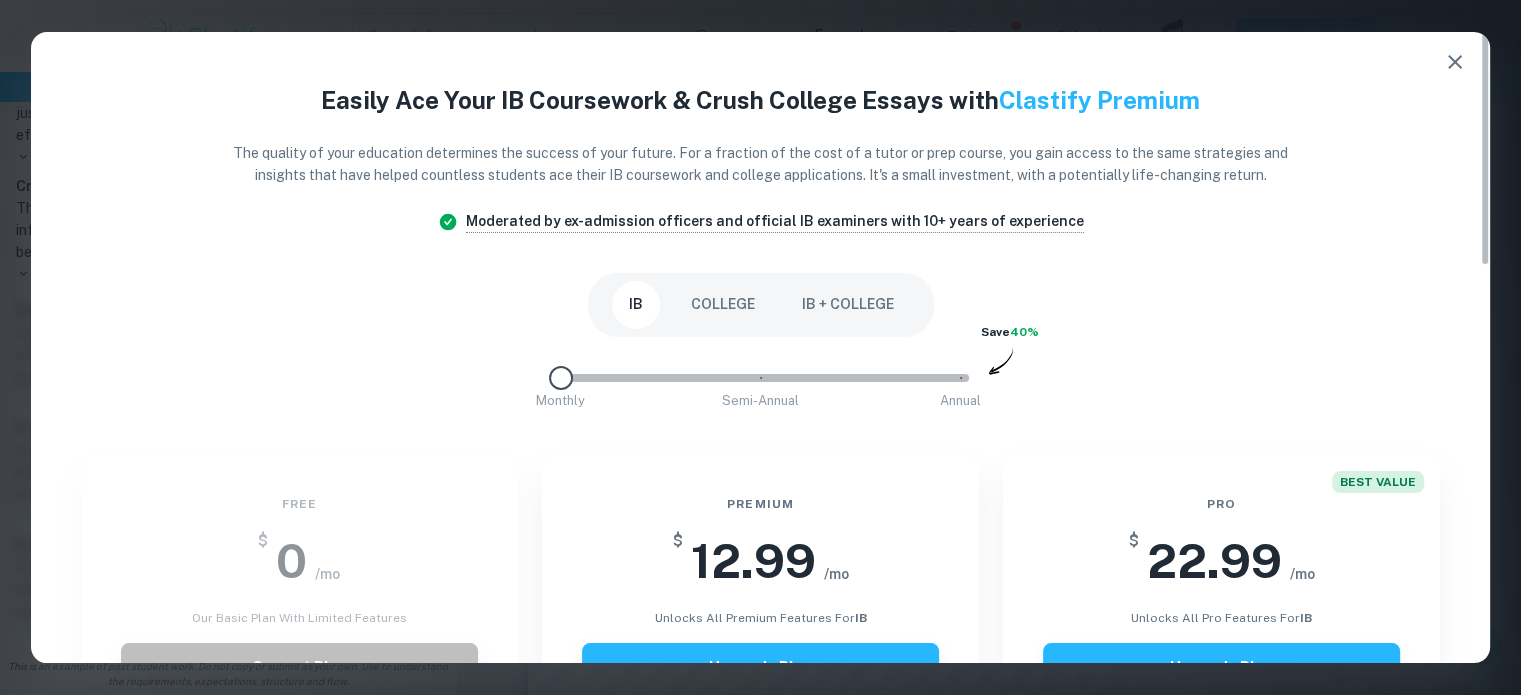 click on "COLLEGE" at bounding box center (723, 305) 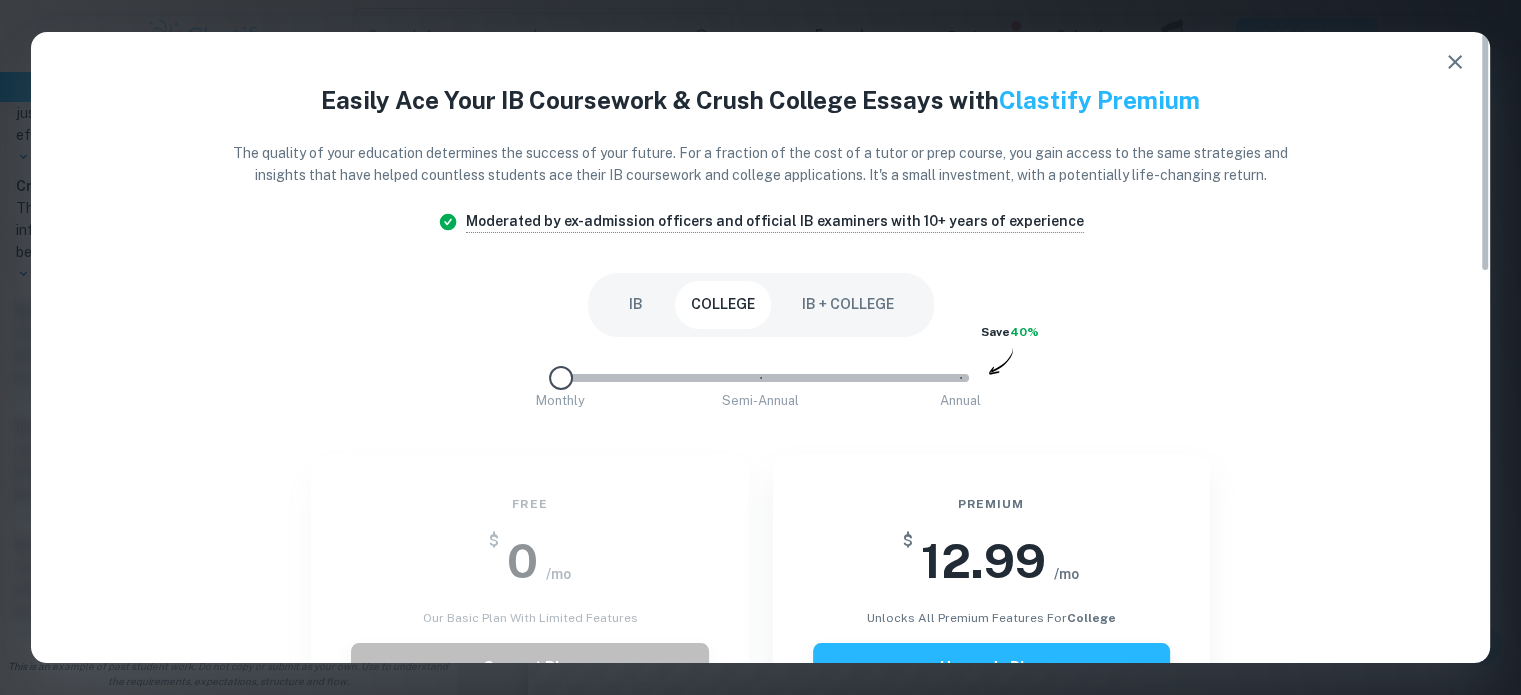 click on "IB" at bounding box center [636, 305] 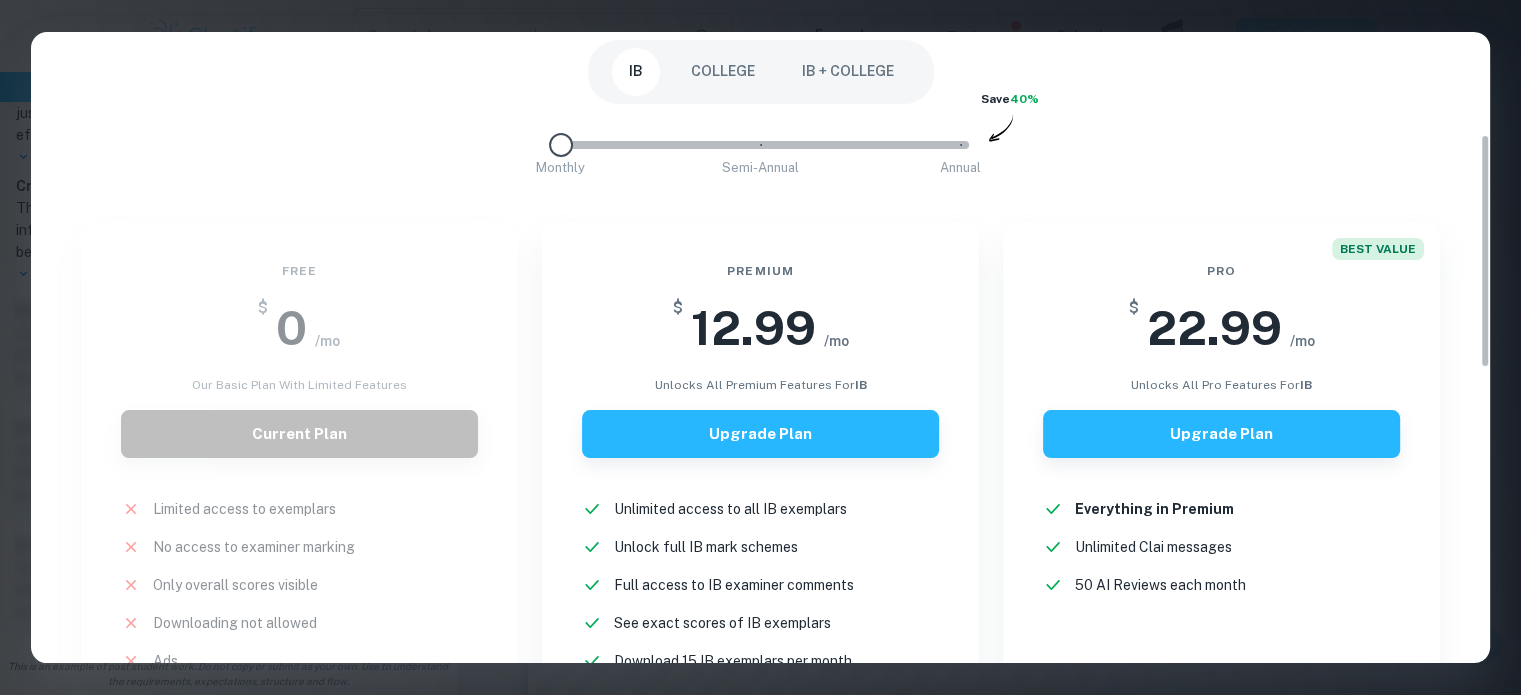 scroll, scrollTop: 200, scrollLeft: 0, axis: vertical 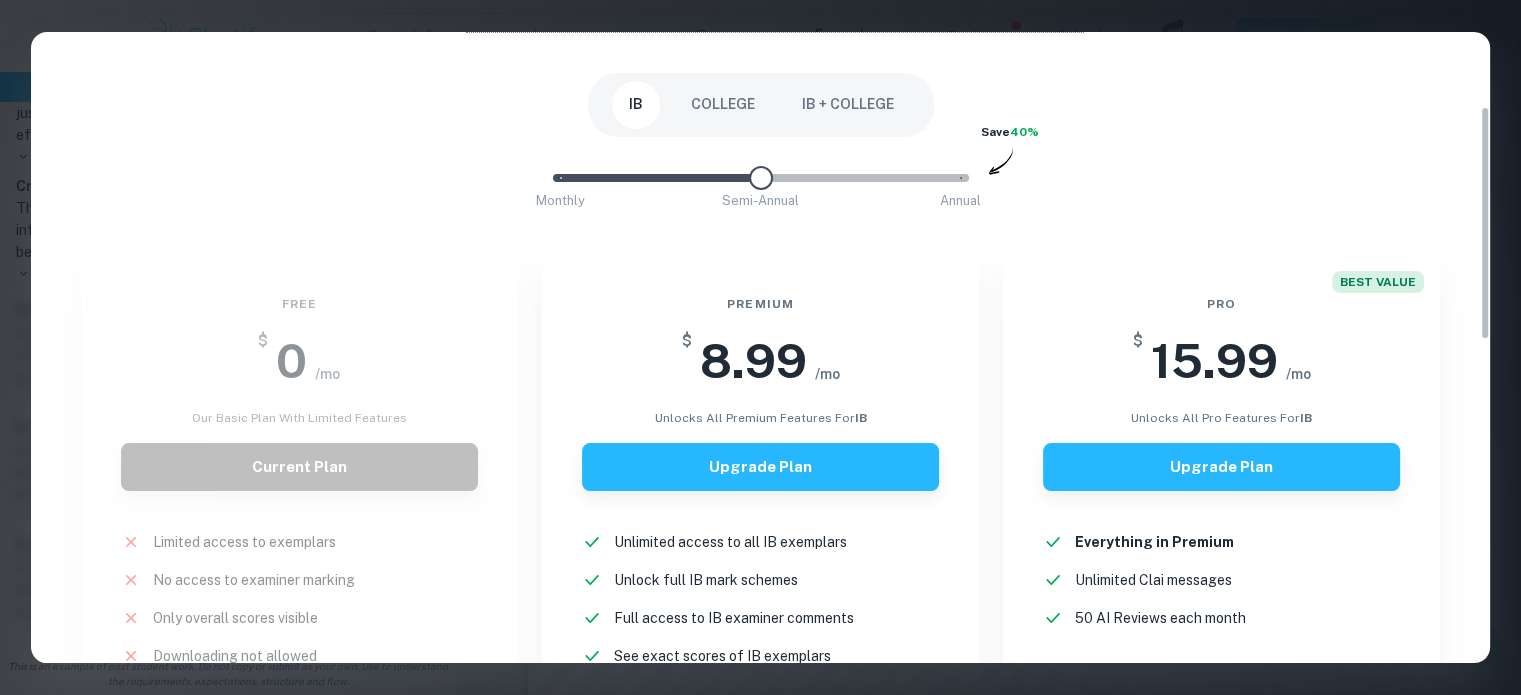 type on "0" 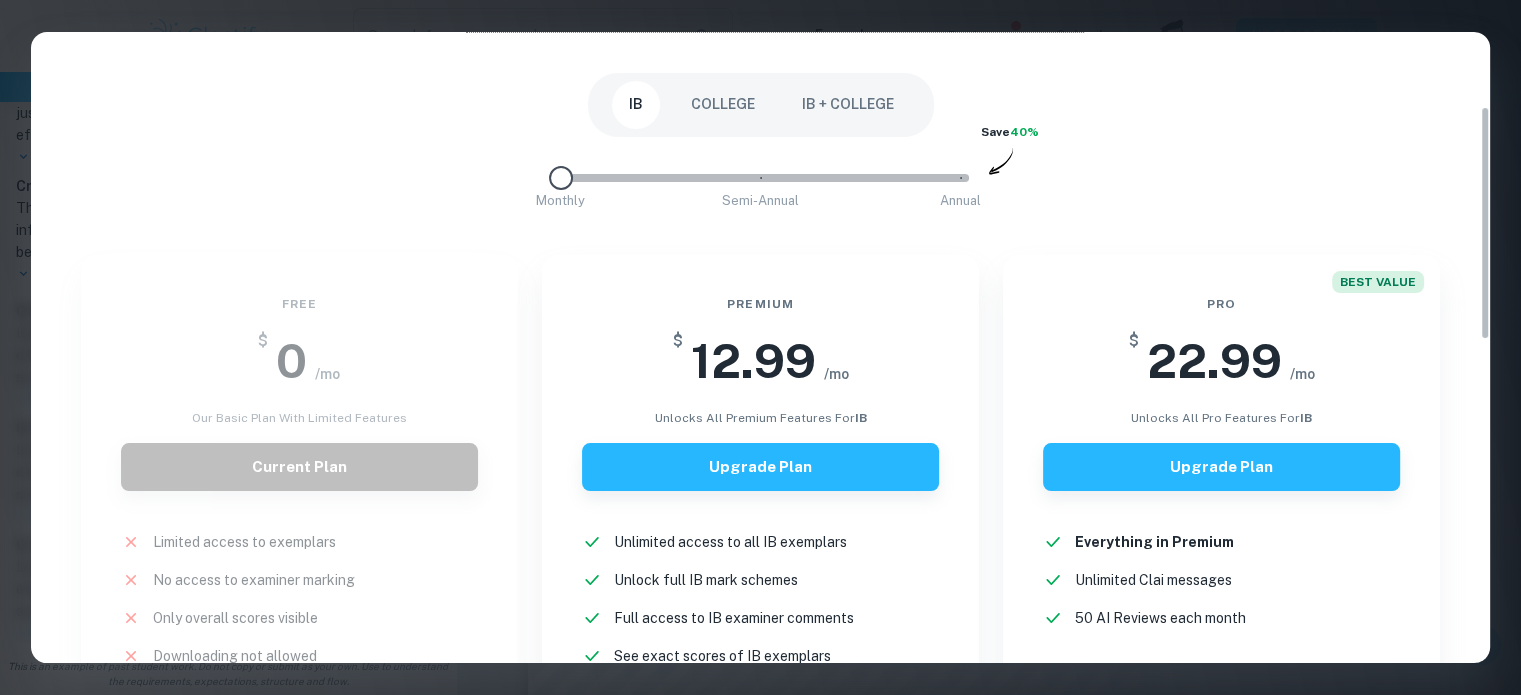 drag, startPoint x: 560, startPoint y: 170, endPoint x: 714, endPoint y: 318, distance: 213.5884 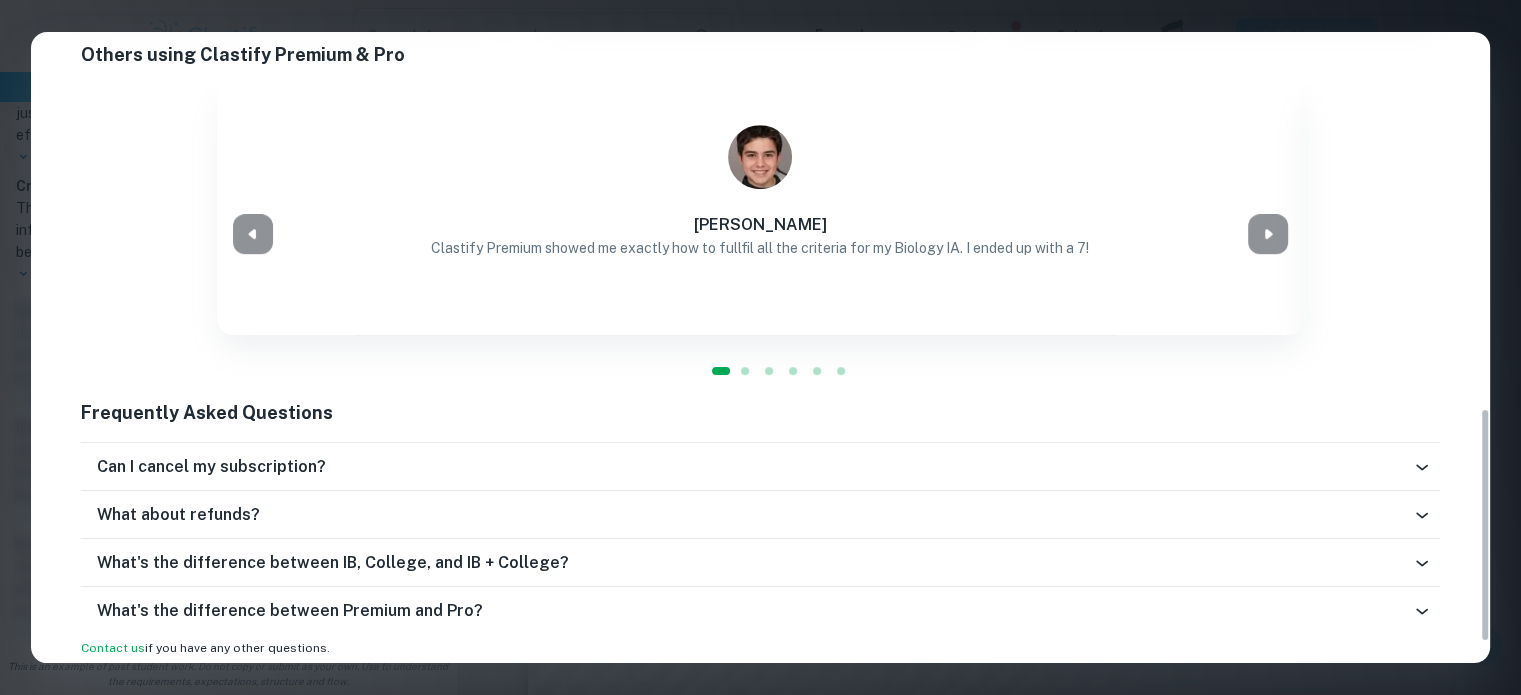 scroll, scrollTop: 1063, scrollLeft: 0, axis: vertical 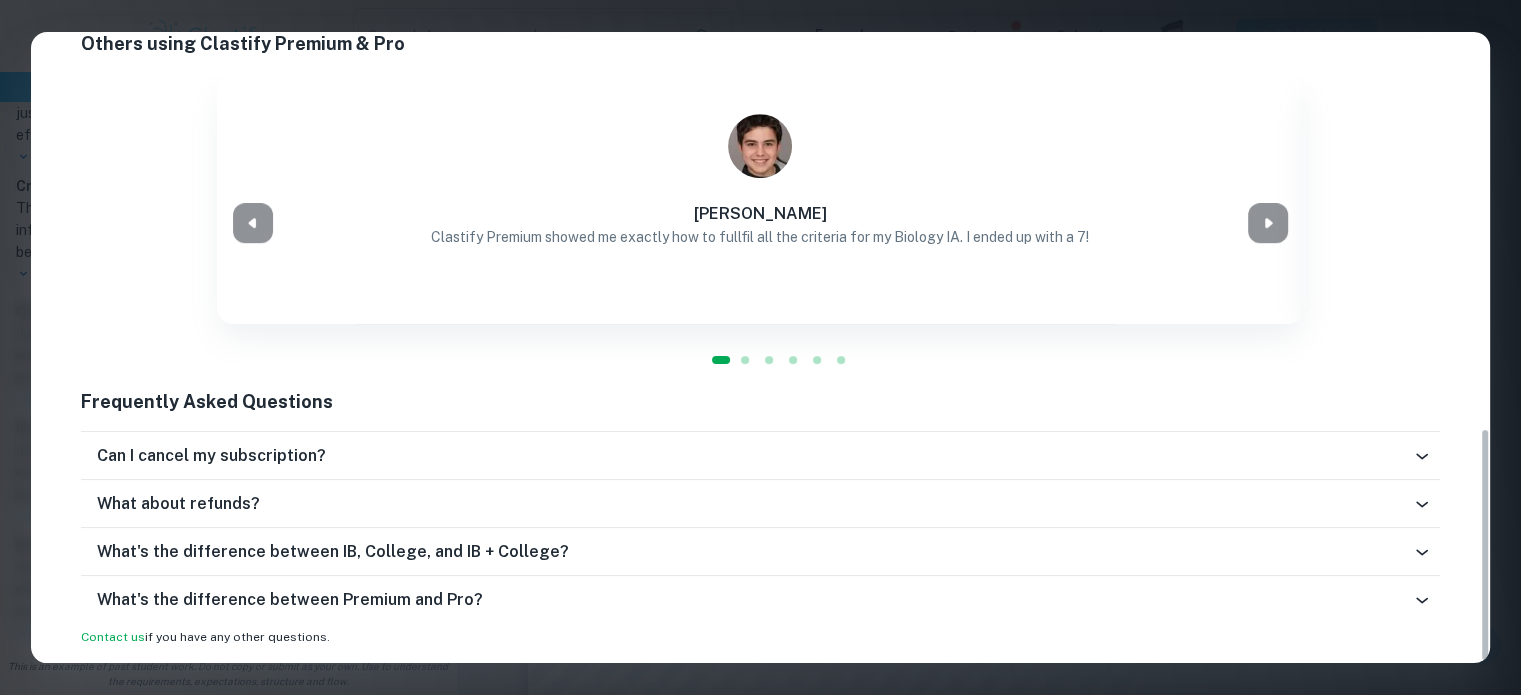click on "Can I cancel my subscription?" at bounding box center [754, 456] 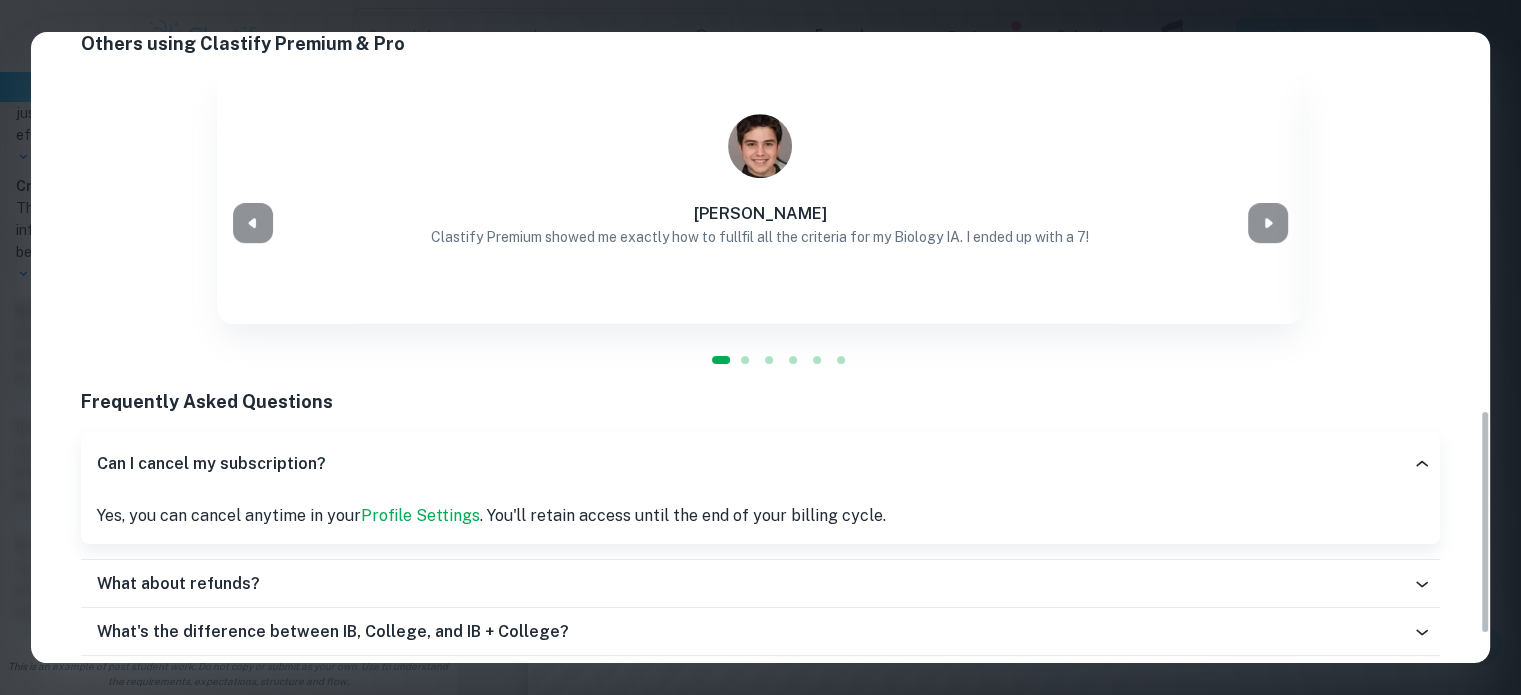 click on "Can I cancel my subscription?" at bounding box center (754, 464) 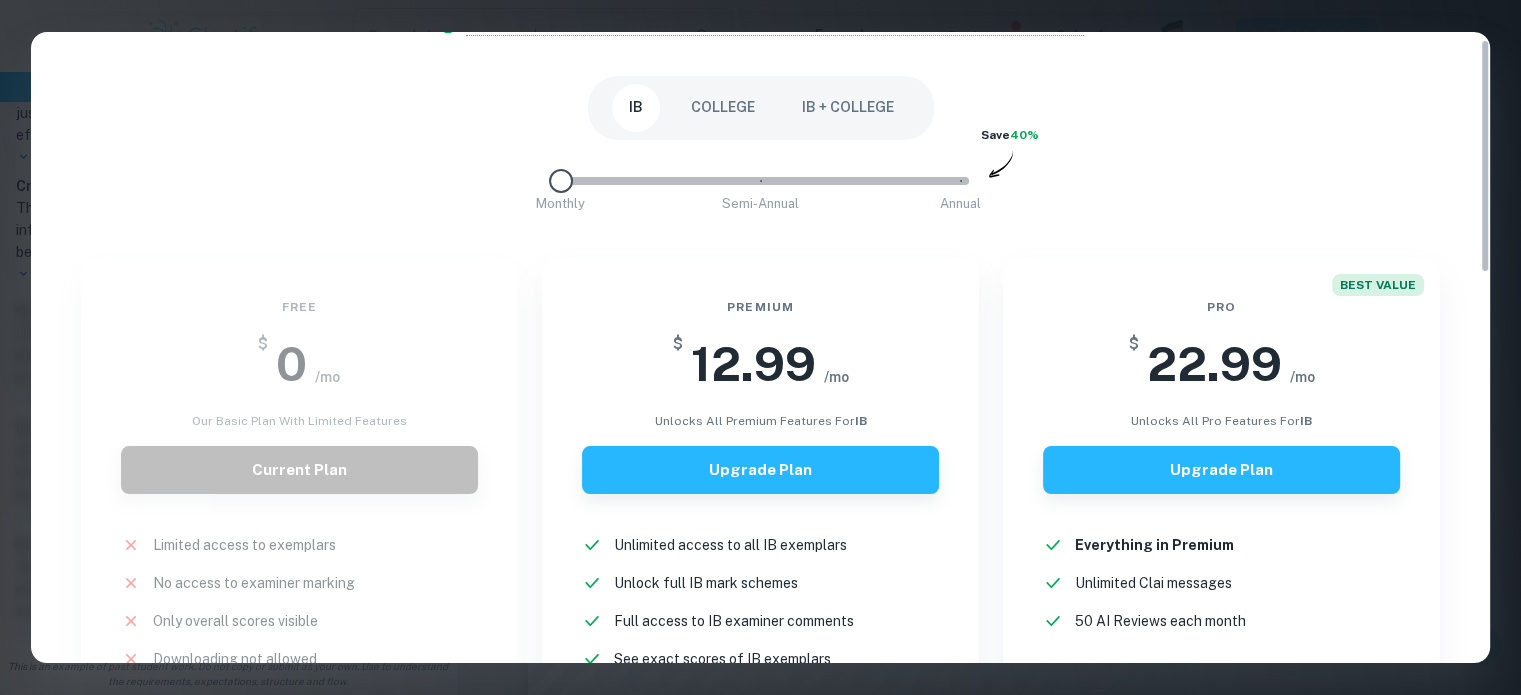 scroll, scrollTop: 0, scrollLeft: 0, axis: both 